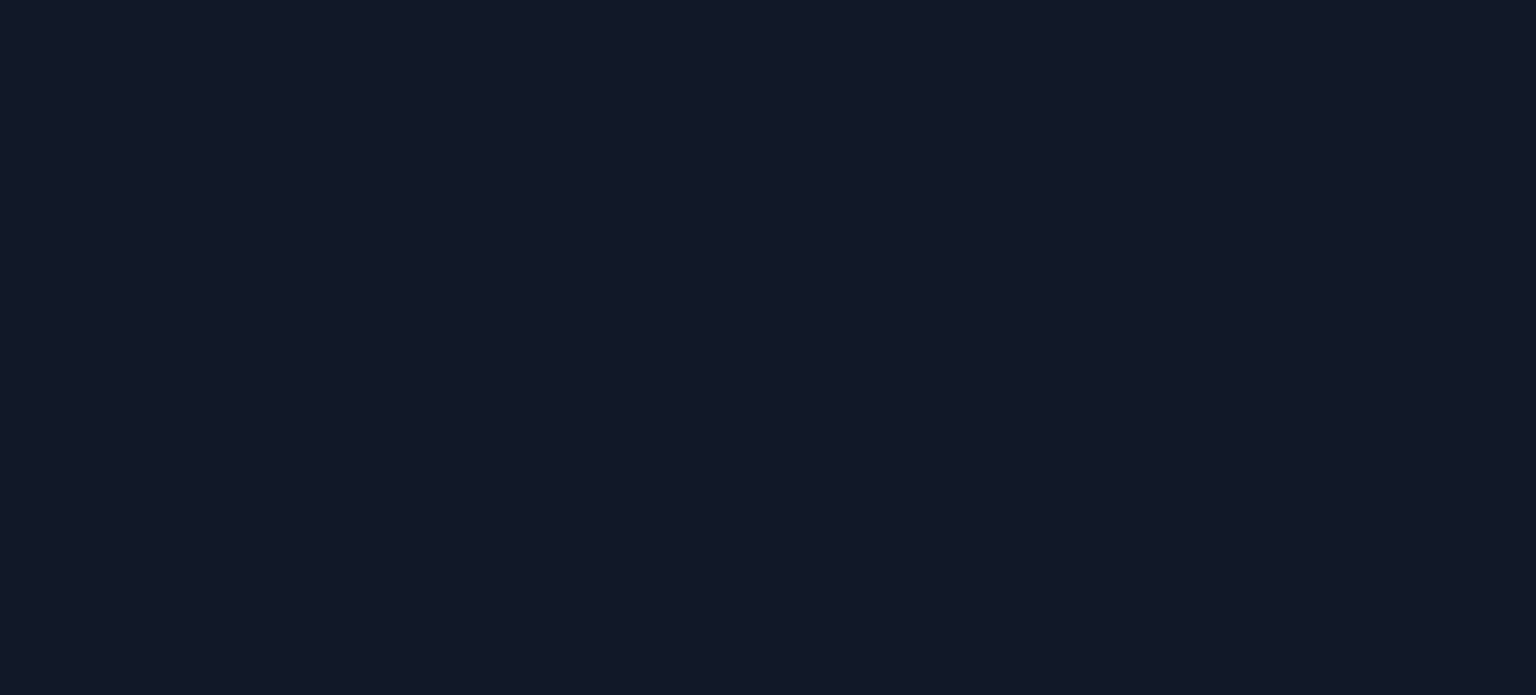 scroll, scrollTop: 0, scrollLeft: 0, axis: both 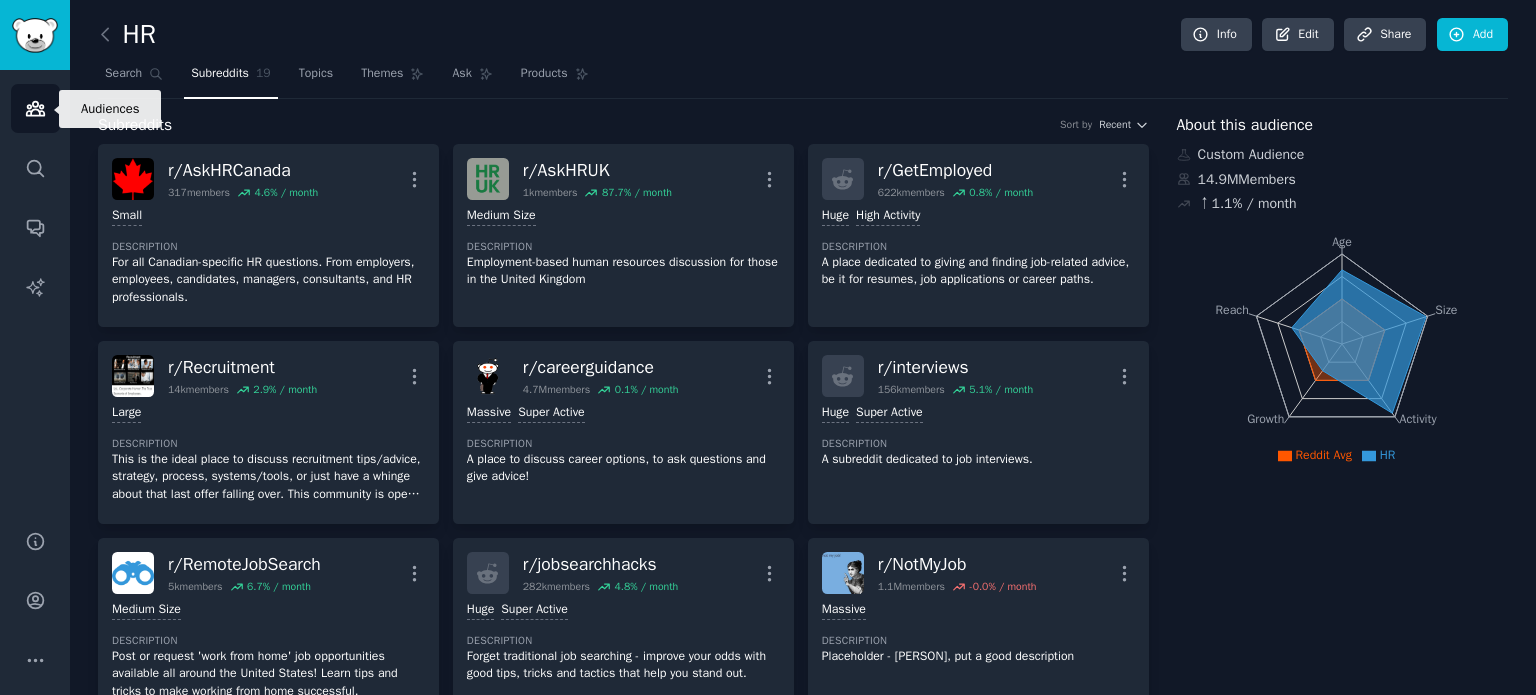 click on "Audiences" at bounding box center (35, 108) 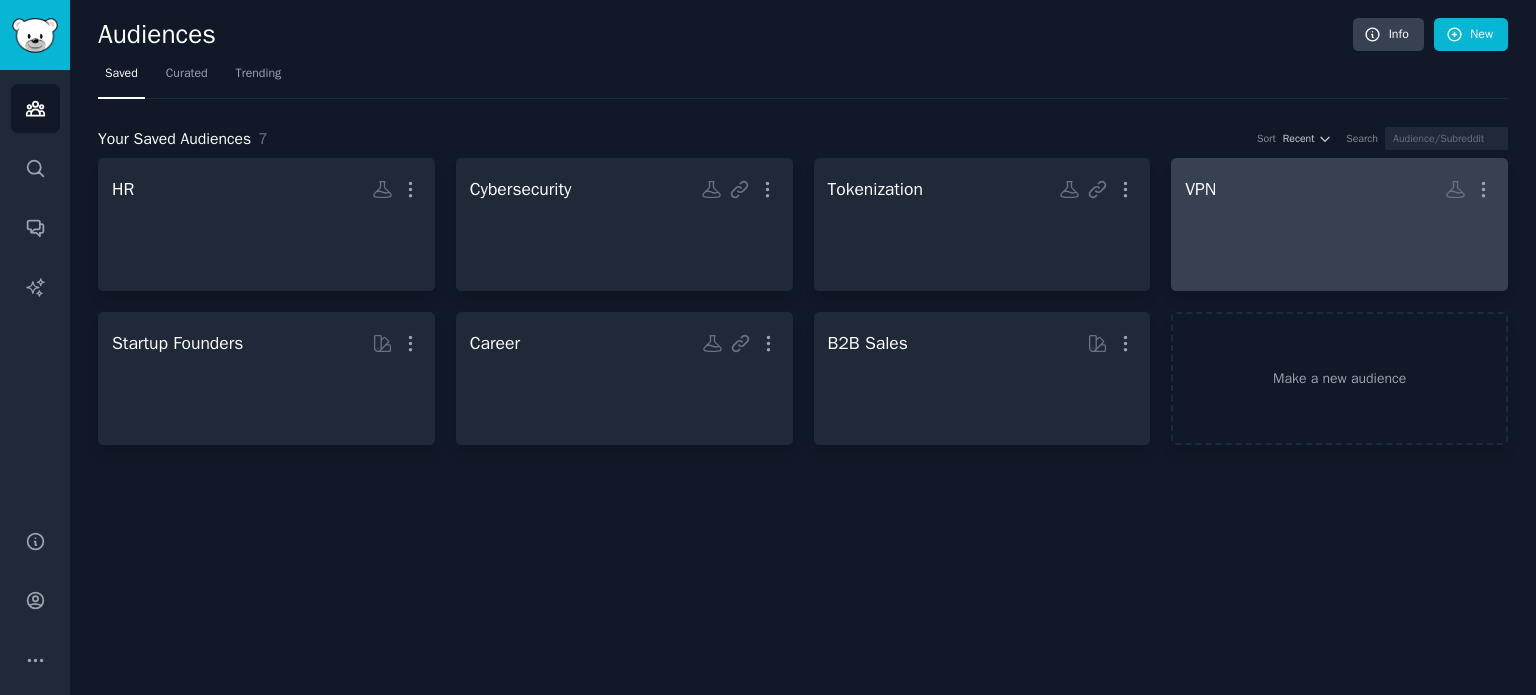 click at bounding box center (1339, 242) 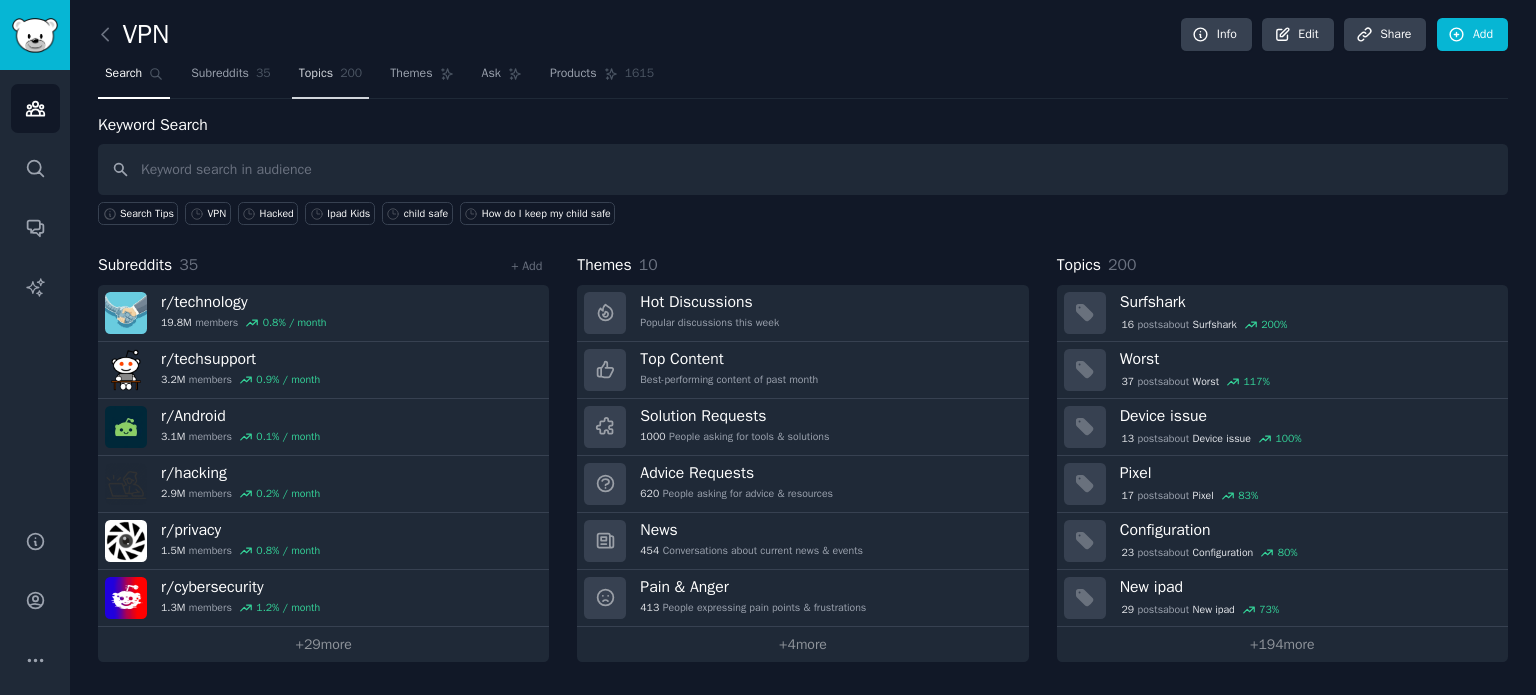 click on "Topics 200" at bounding box center [331, 78] 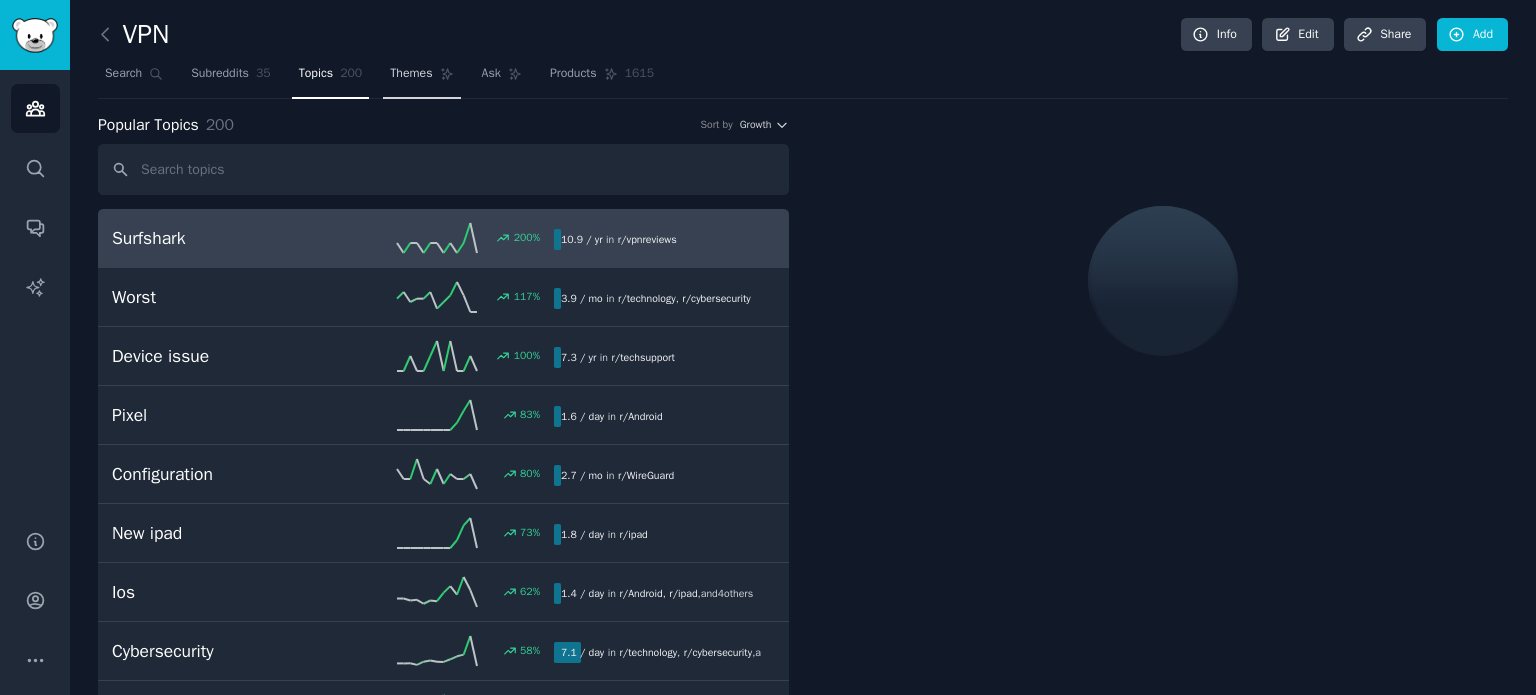 click on "Themes" at bounding box center (411, 74) 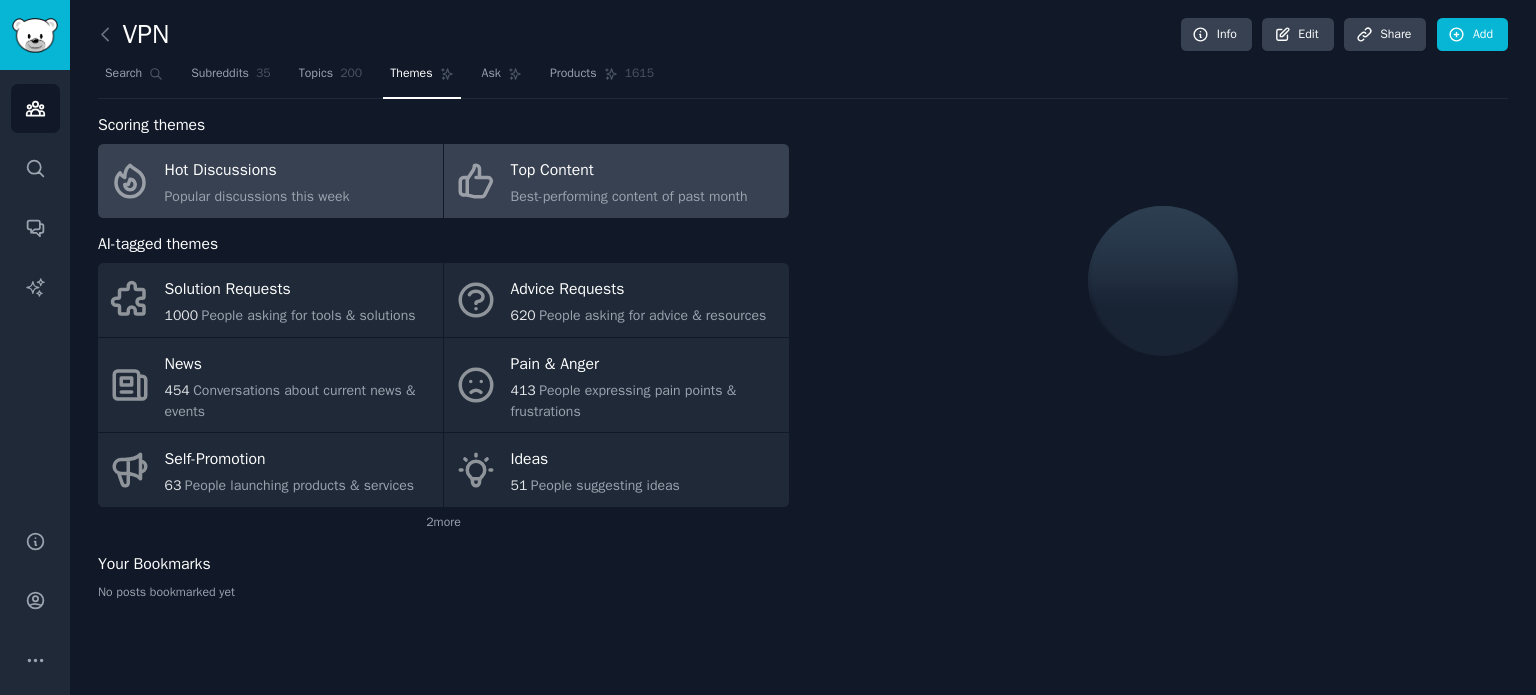 click on "Top Content Best-performing content of past month" at bounding box center [616, 181] 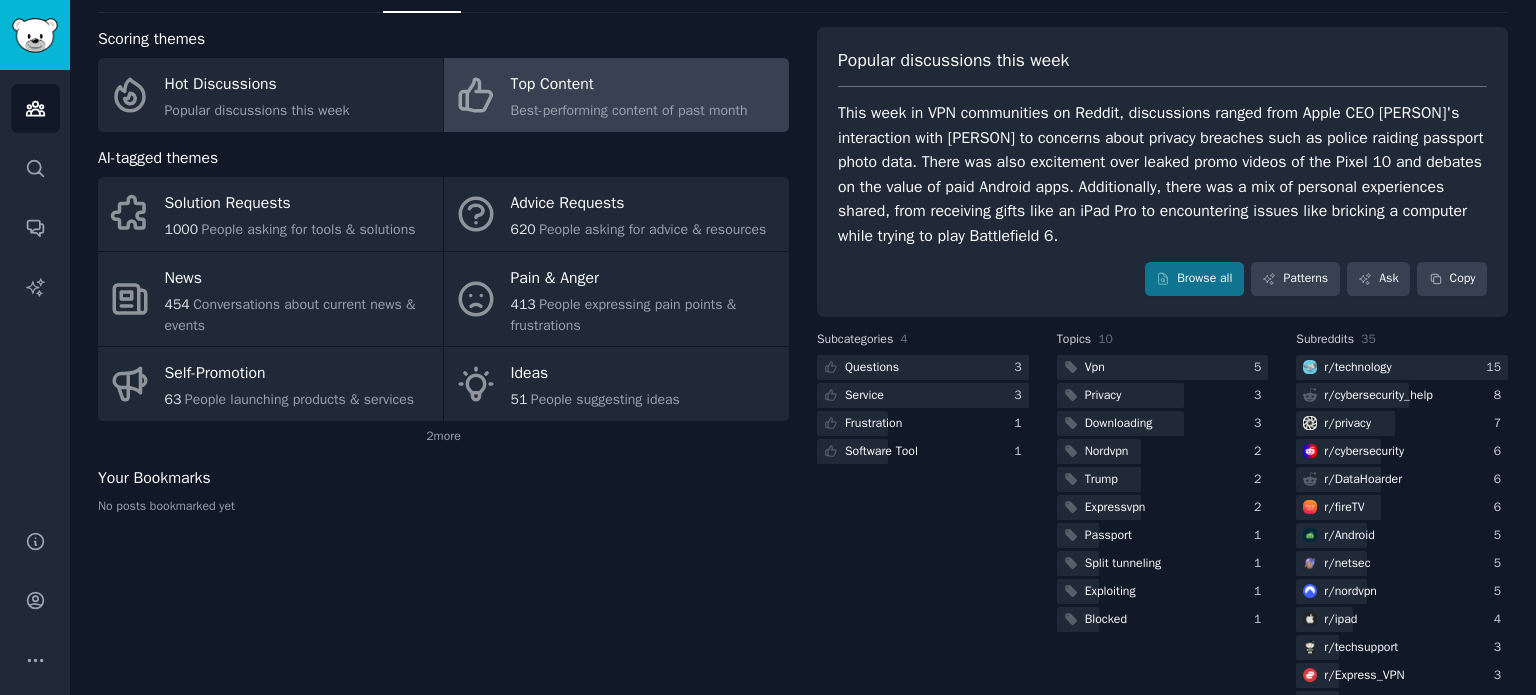 scroll, scrollTop: 0, scrollLeft: 0, axis: both 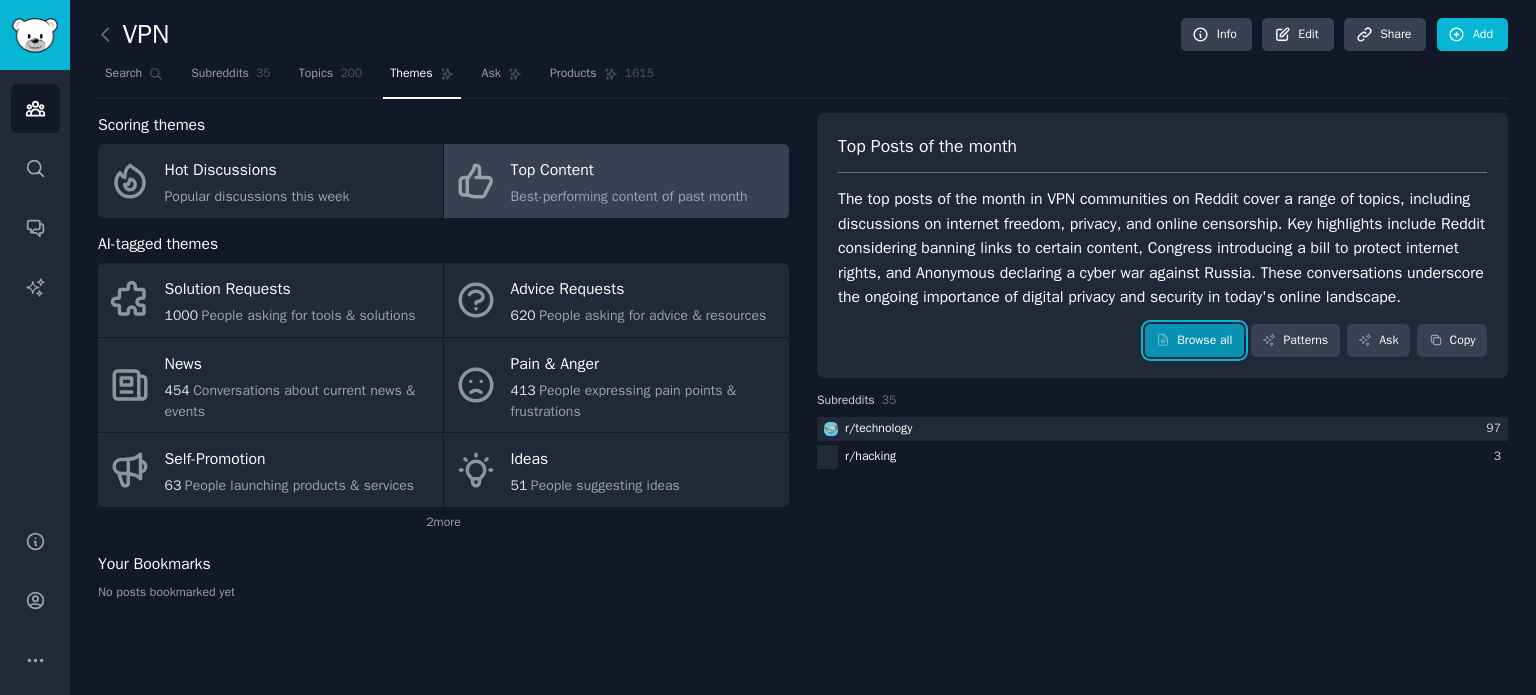click on "Browse all" at bounding box center [1194, 341] 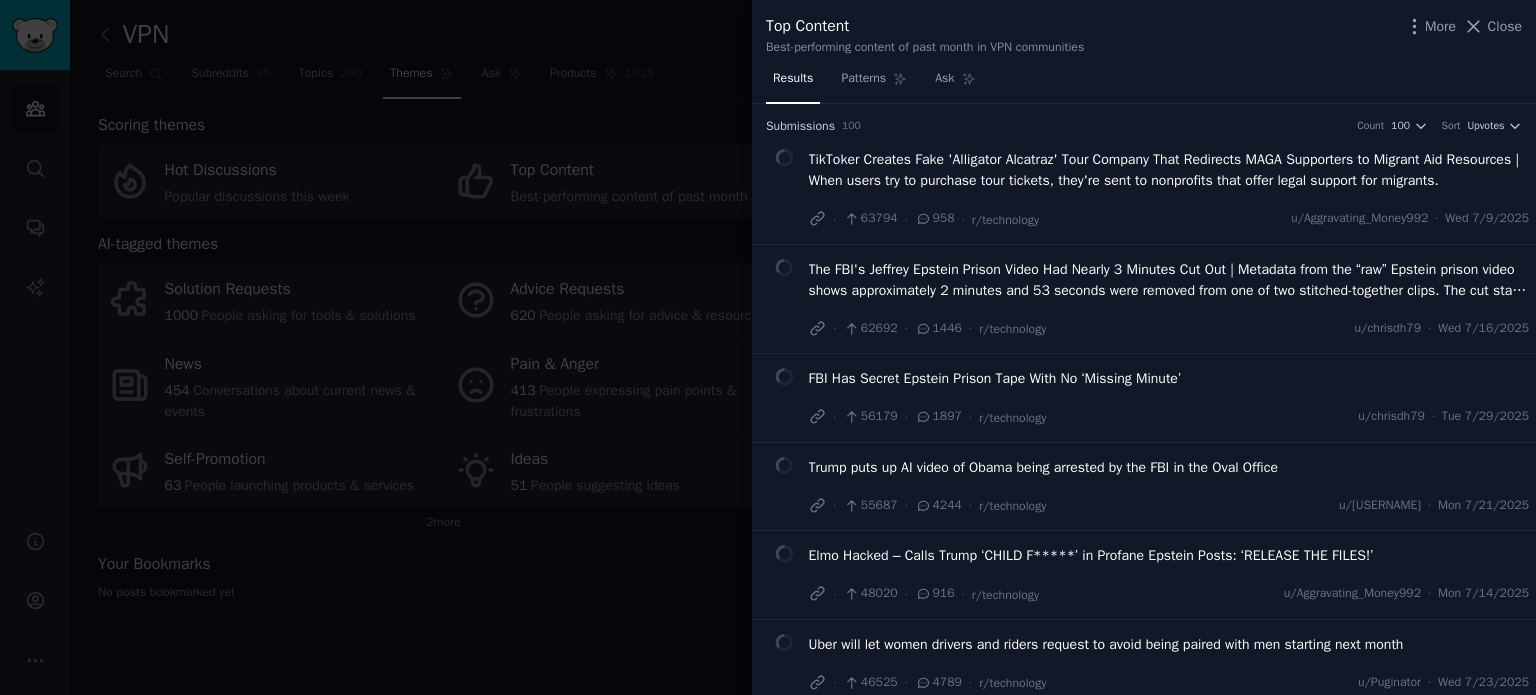 click on "Sort Upvotes" 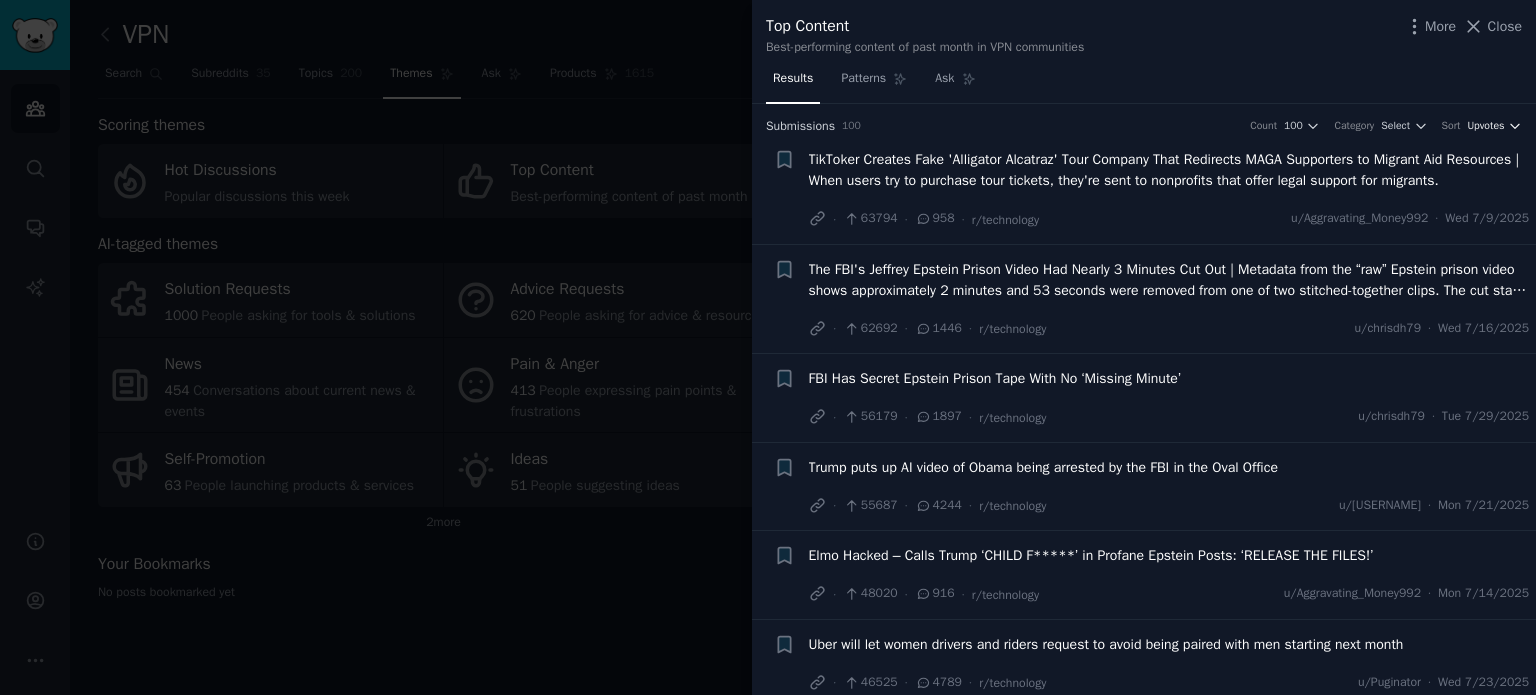 click on "Upvotes" at bounding box center [1485, 126] 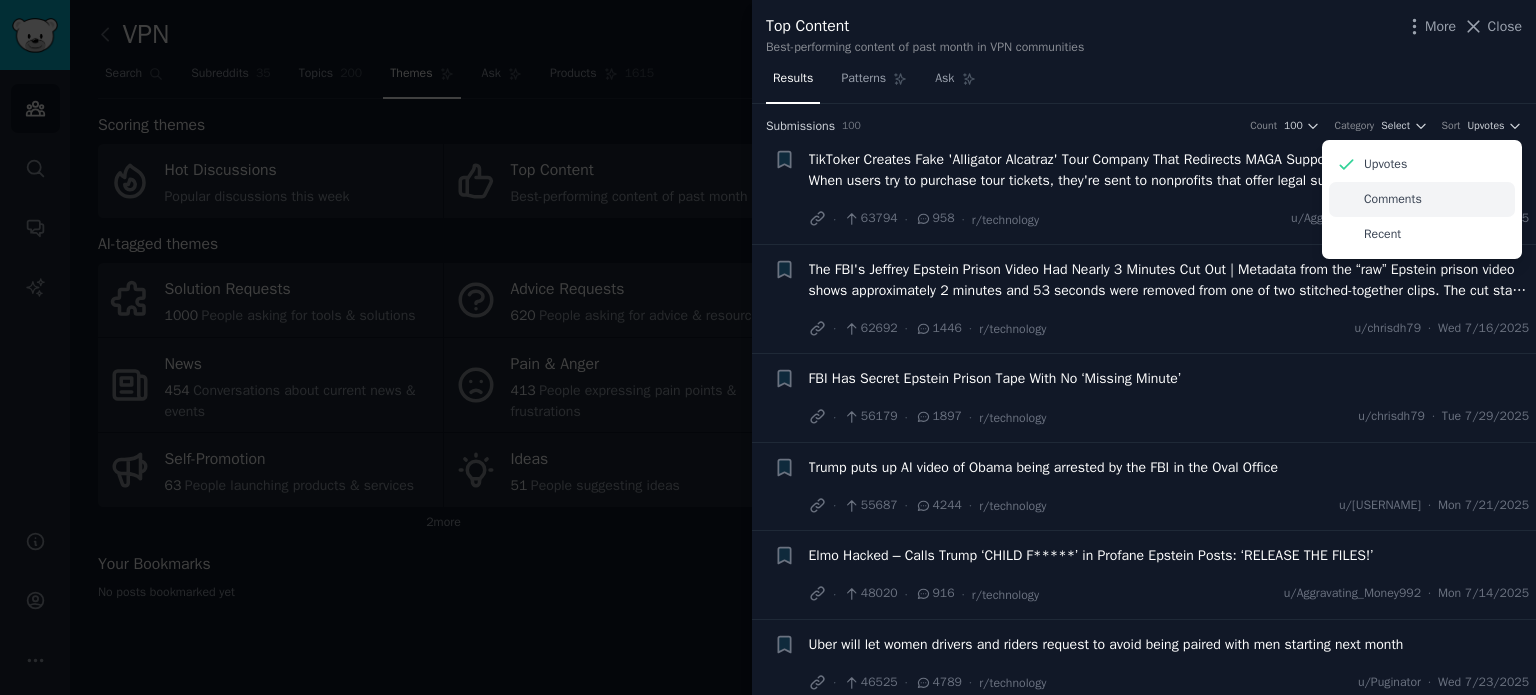 click on "Comments" at bounding box center (1422, 199) 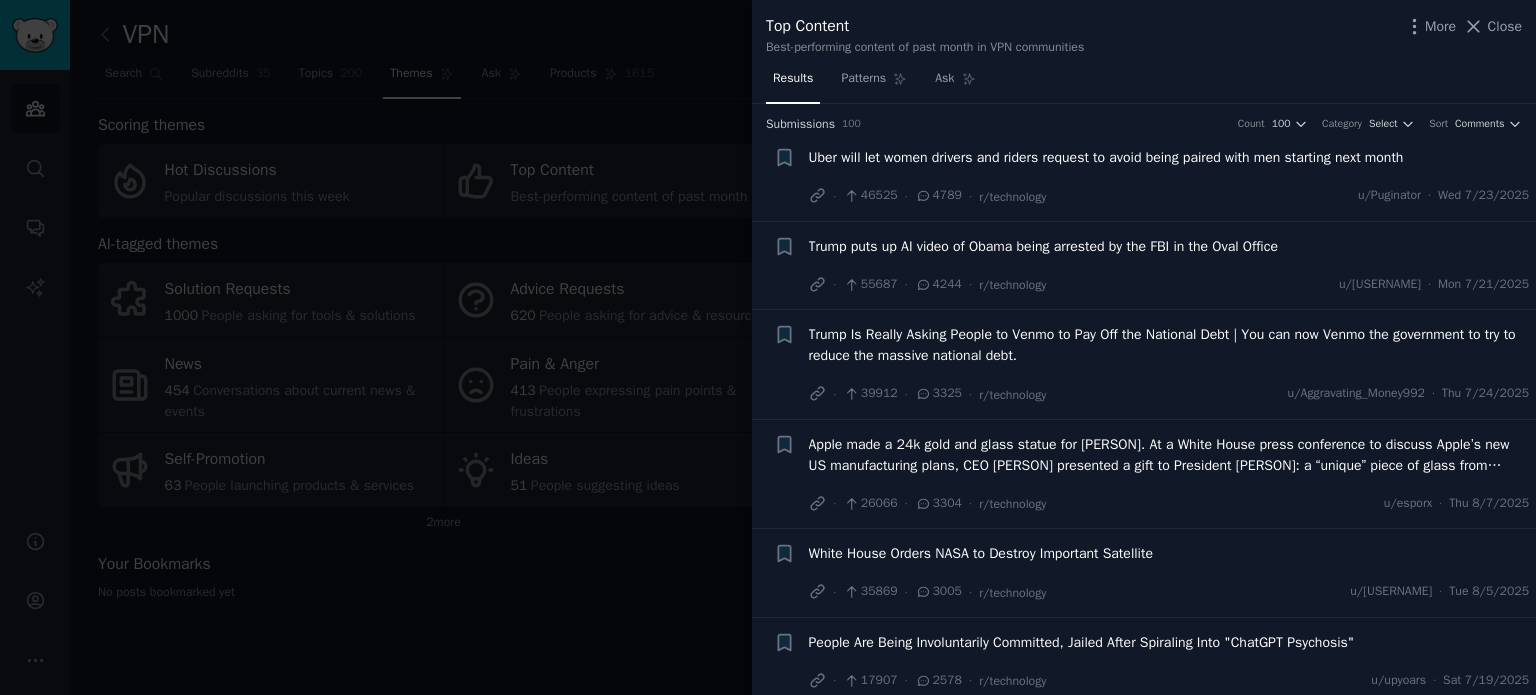 scroll, scrollTop: 0, scrollLeft: 0, axis: both 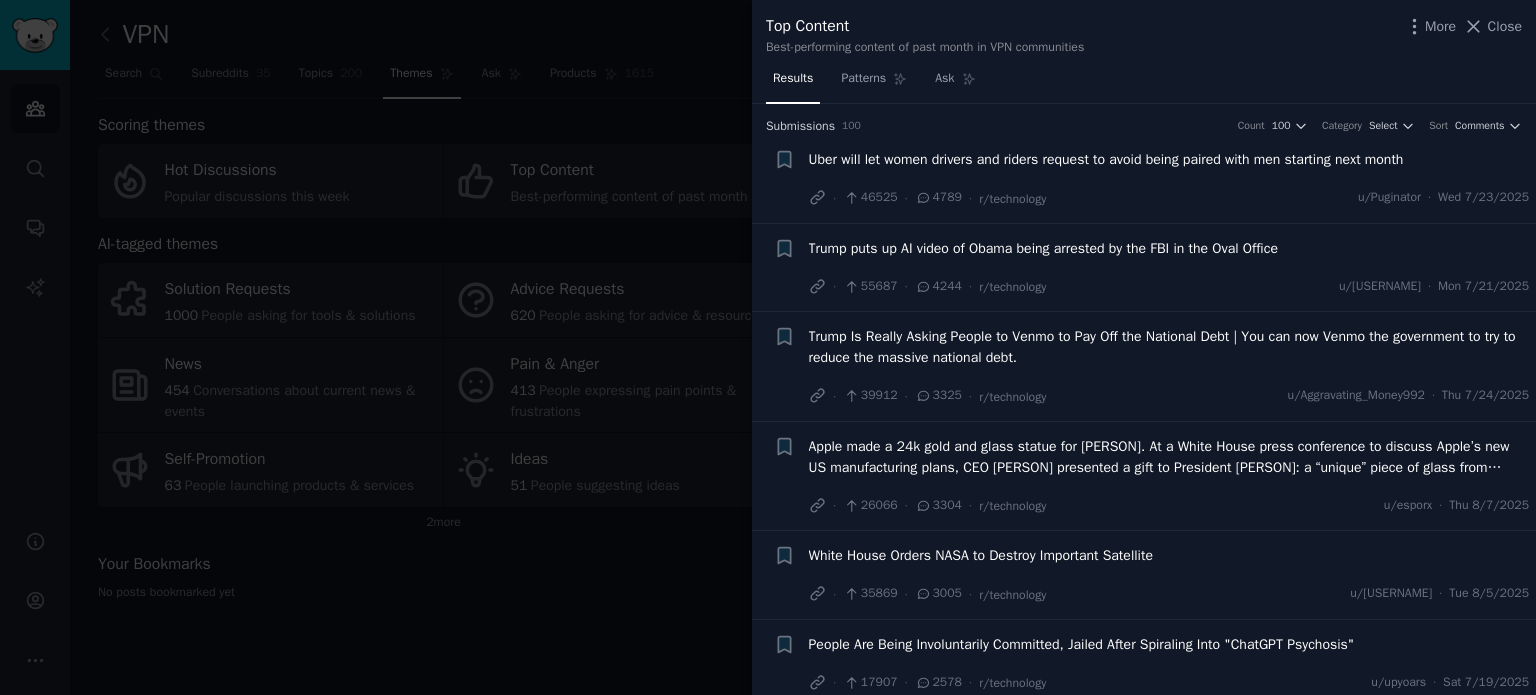 click on "Uber will let women drivers and riders request to avoid being paired with men starting next month" at bounding box center [1106, 159] 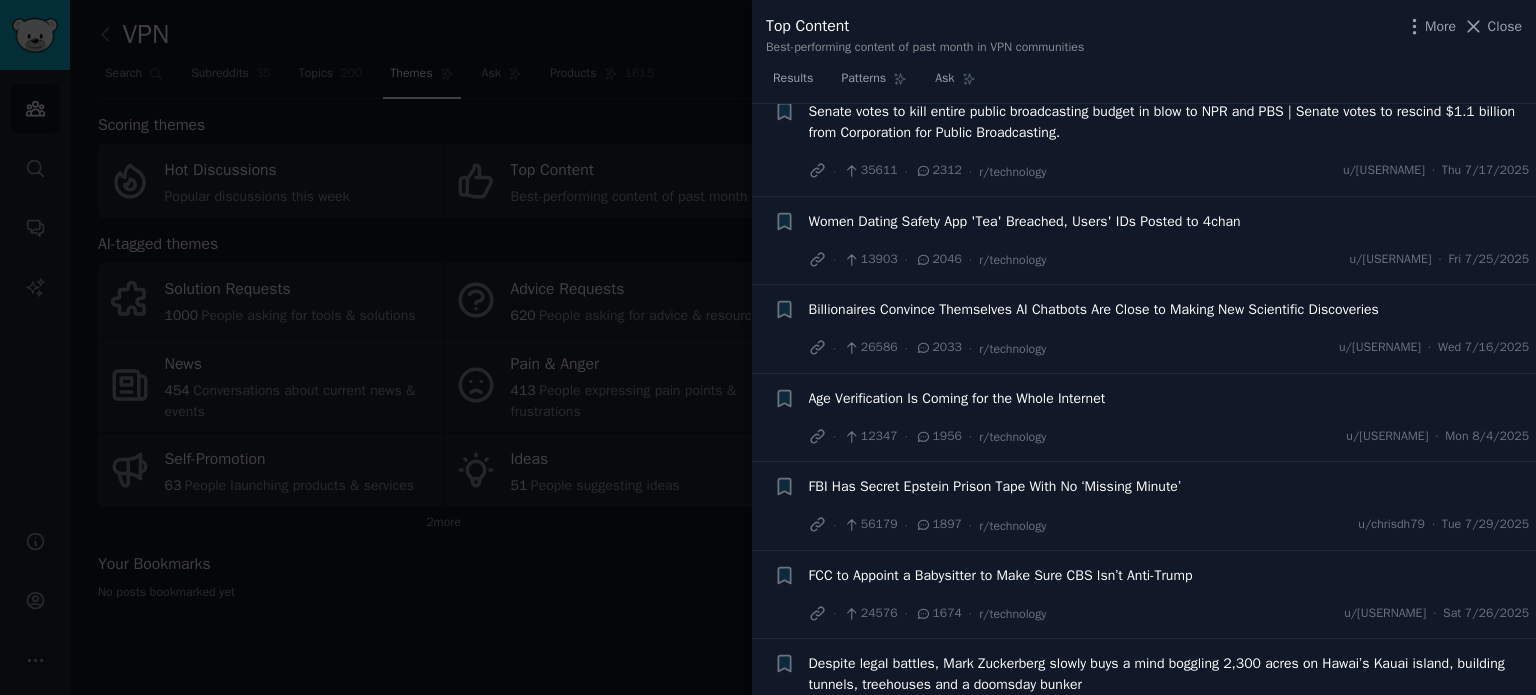 scroll, scrollTop: 1182, scrollLeft: 0, axis: vertical 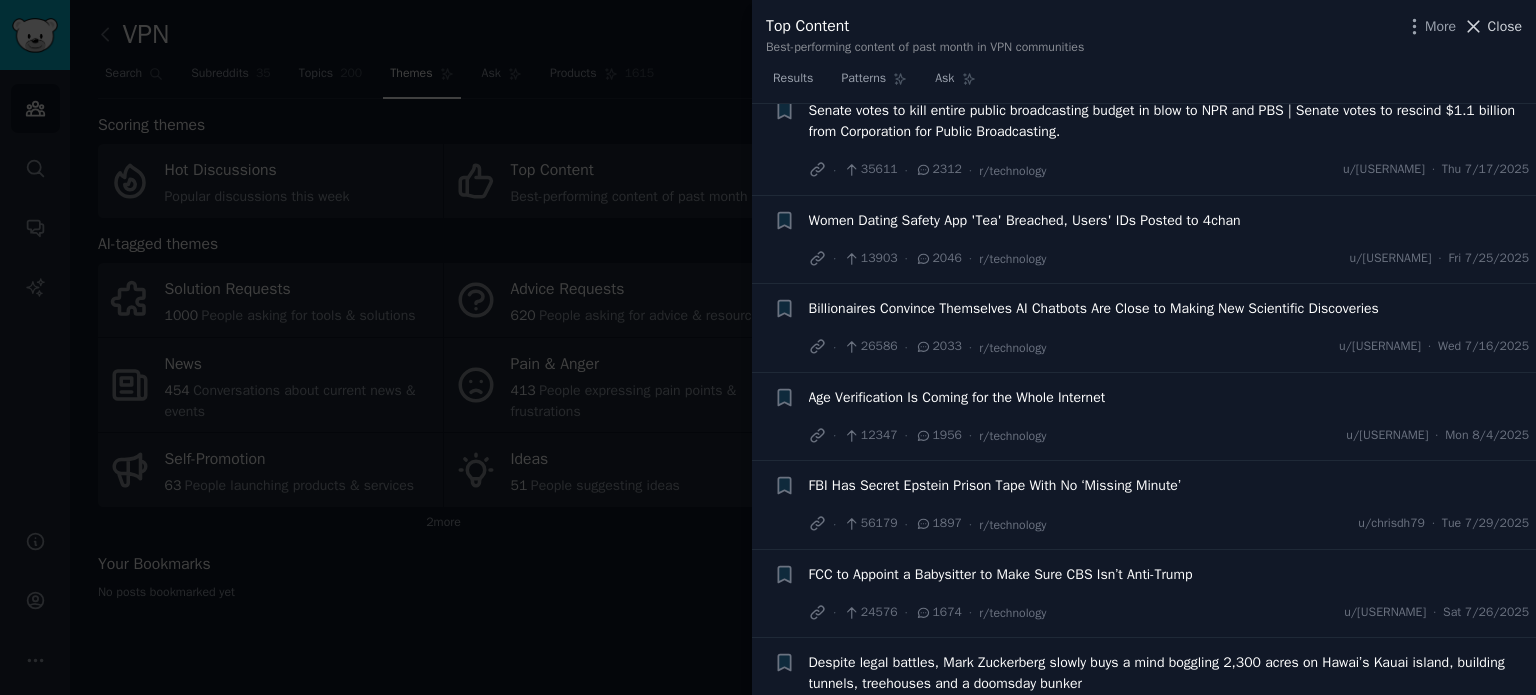 click on "Close" at bounding box center (1505, 26) 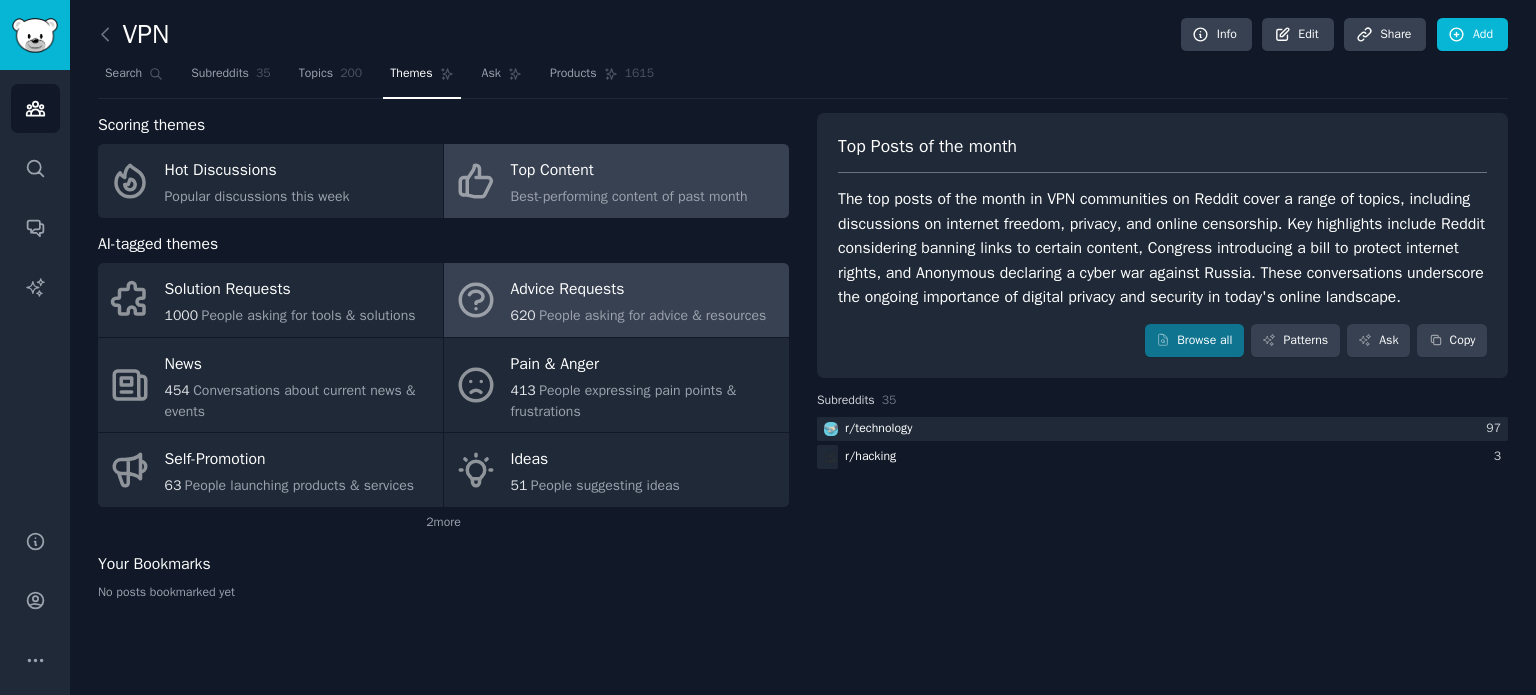 click on "People asking for advice & resources" at bounding box center [652, 315] 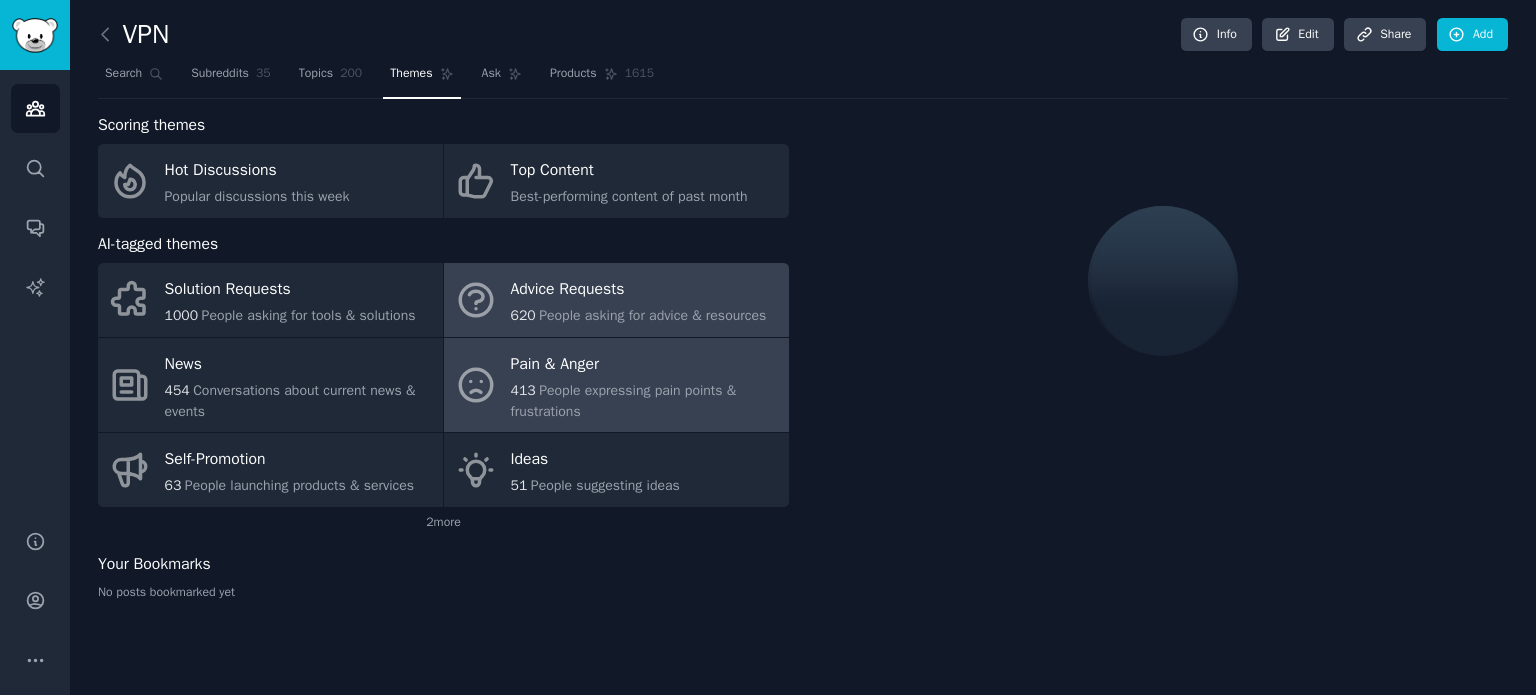 click on "Pain & Anger" at bounding box center (645, 364) 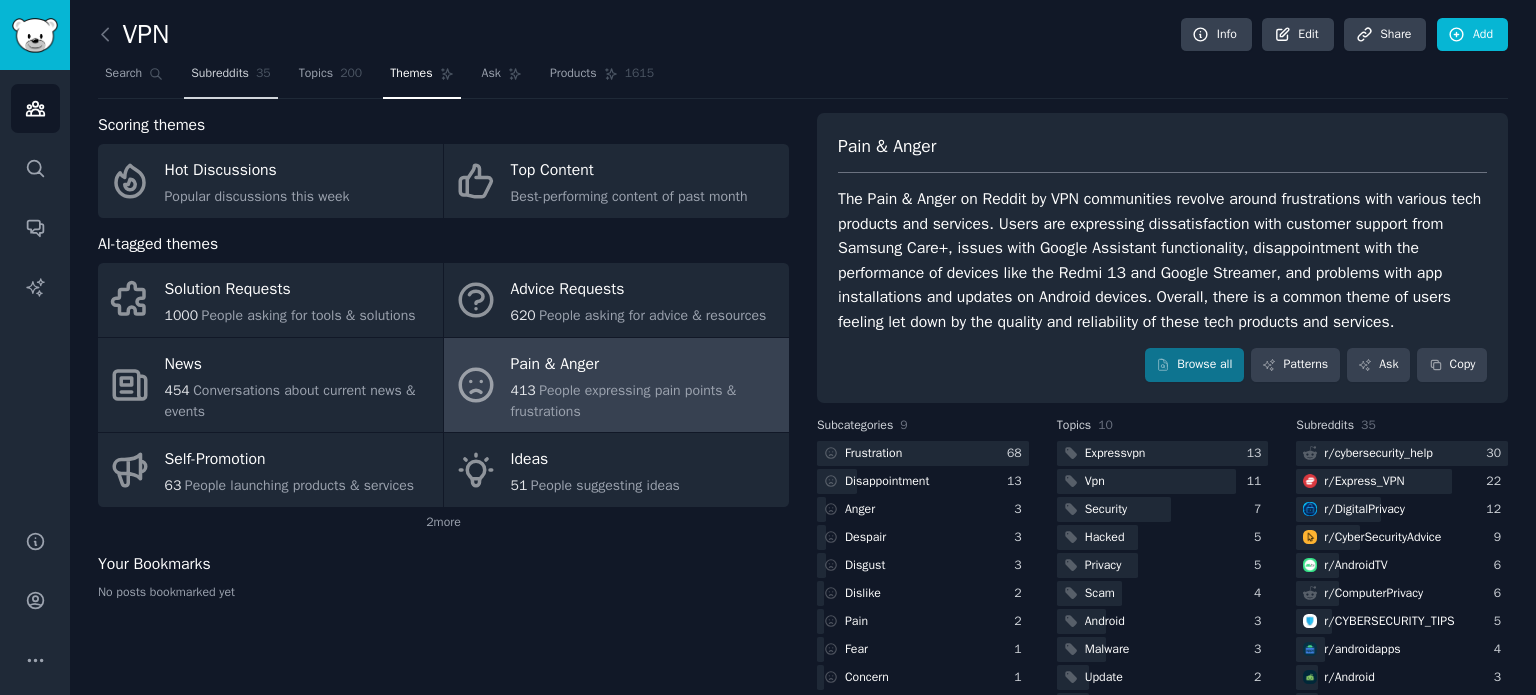 click on "Subreddits" at bounding box center (220, 74) 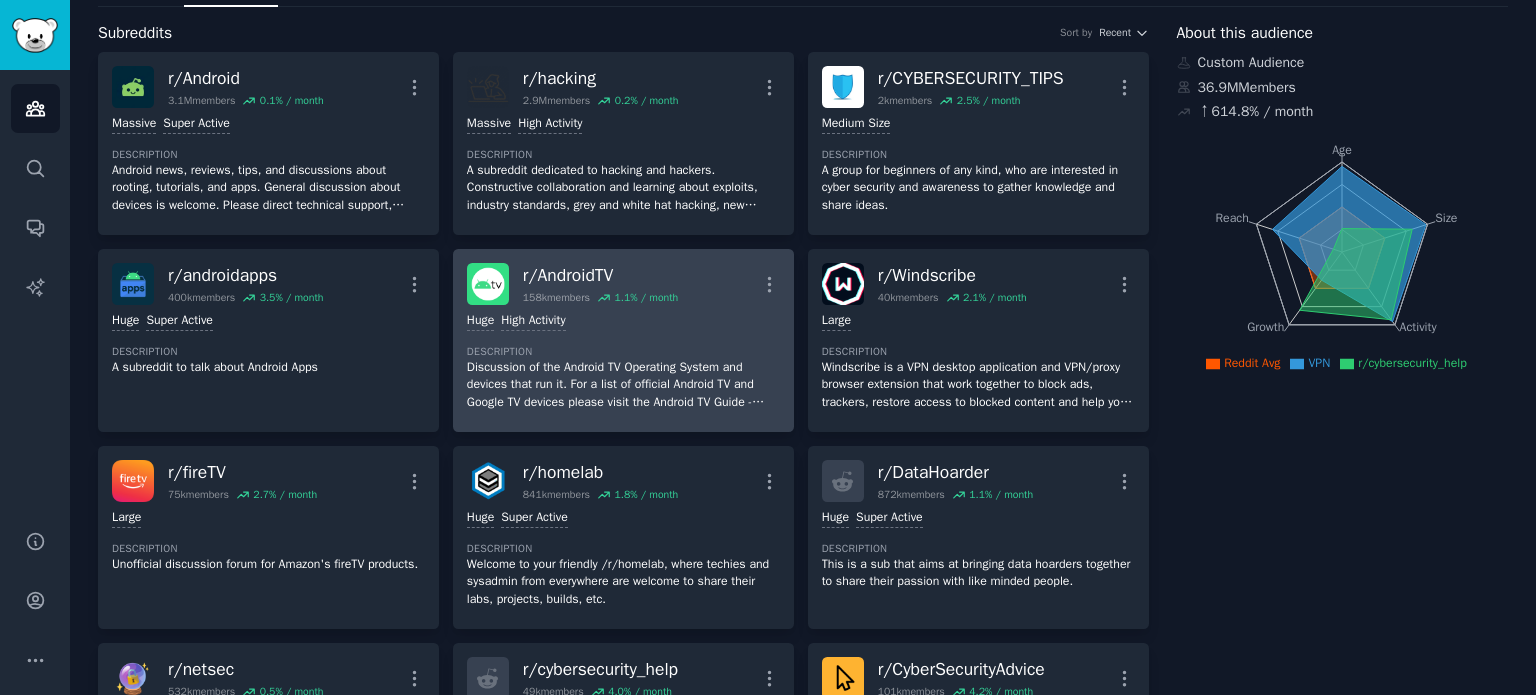 scroll, scrollTop: 0, scrollLeft: 0, axis: both 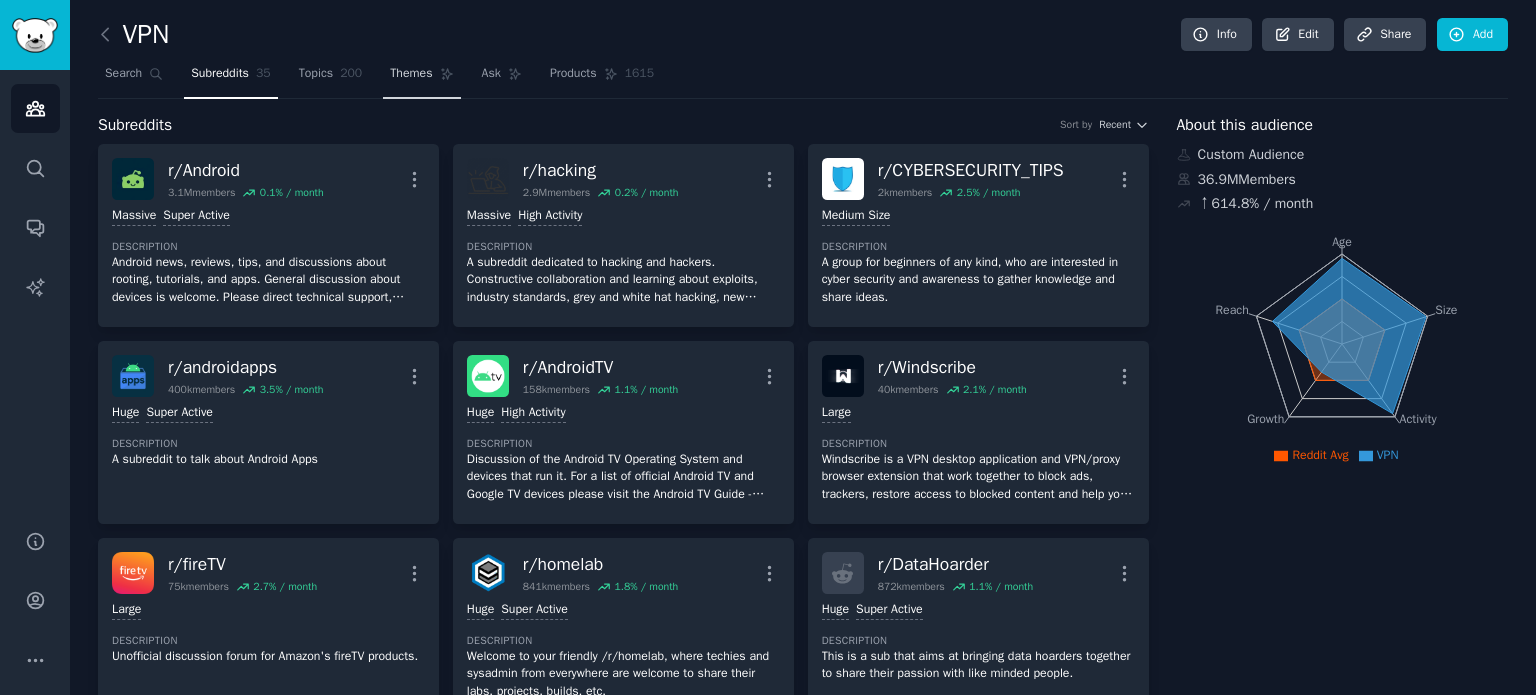 click on "Themes" at bounding box center [411, 74] 